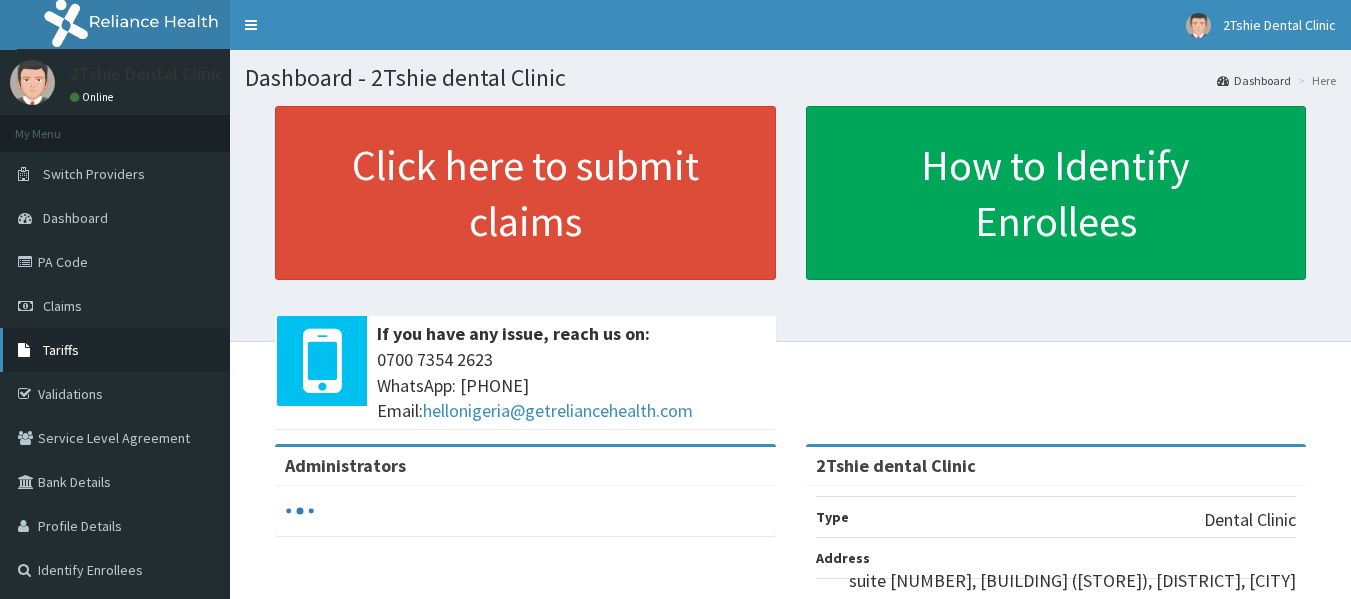 scroll, scrollTop: 0, scrollLeft: 0, axis: both 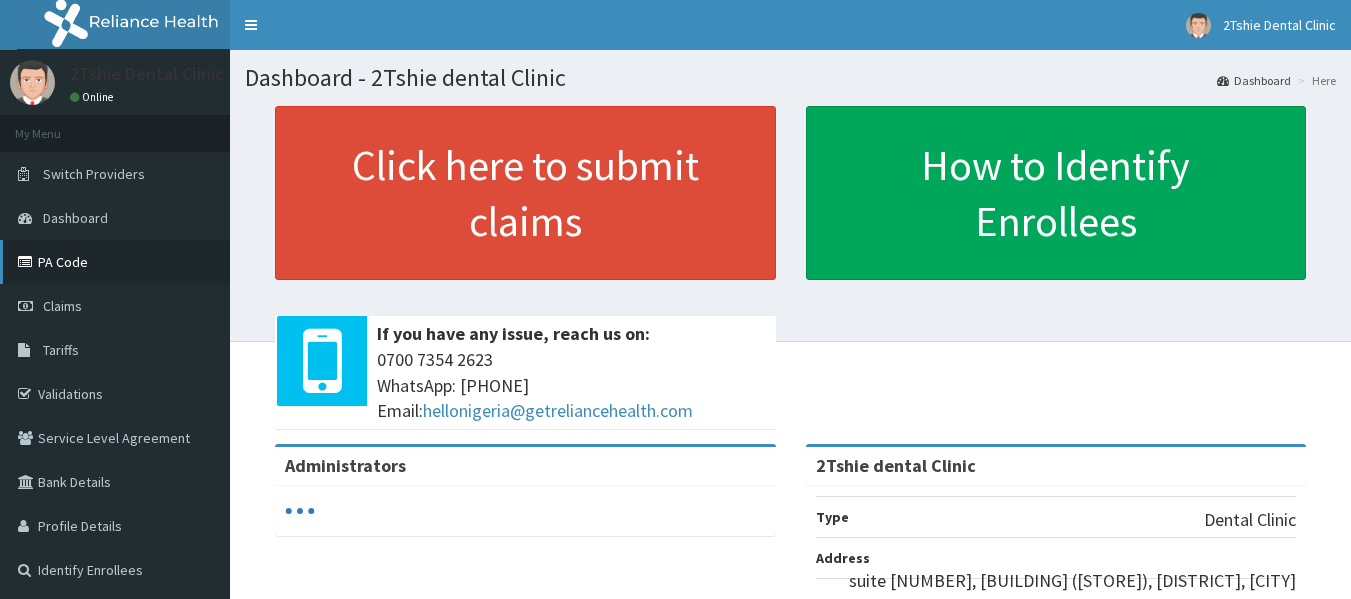click on "PA Code" at bounding box center (115, 262) 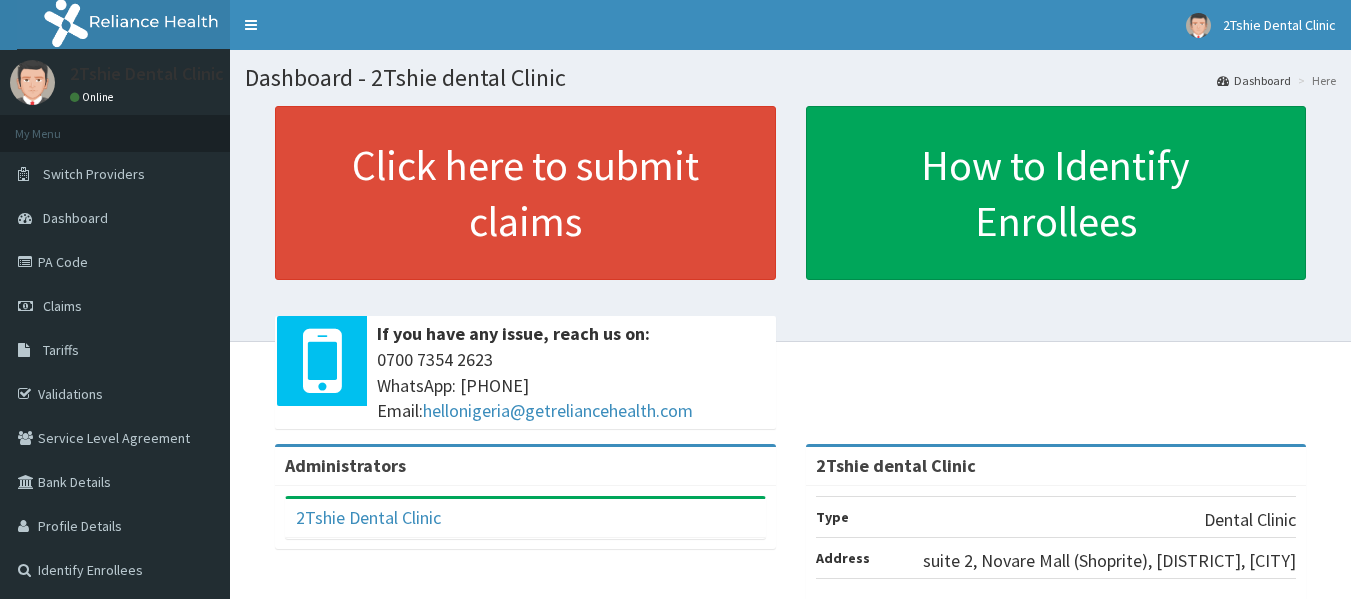 scroll, scrollTop: 0, scrollLeft: 0, axis: both 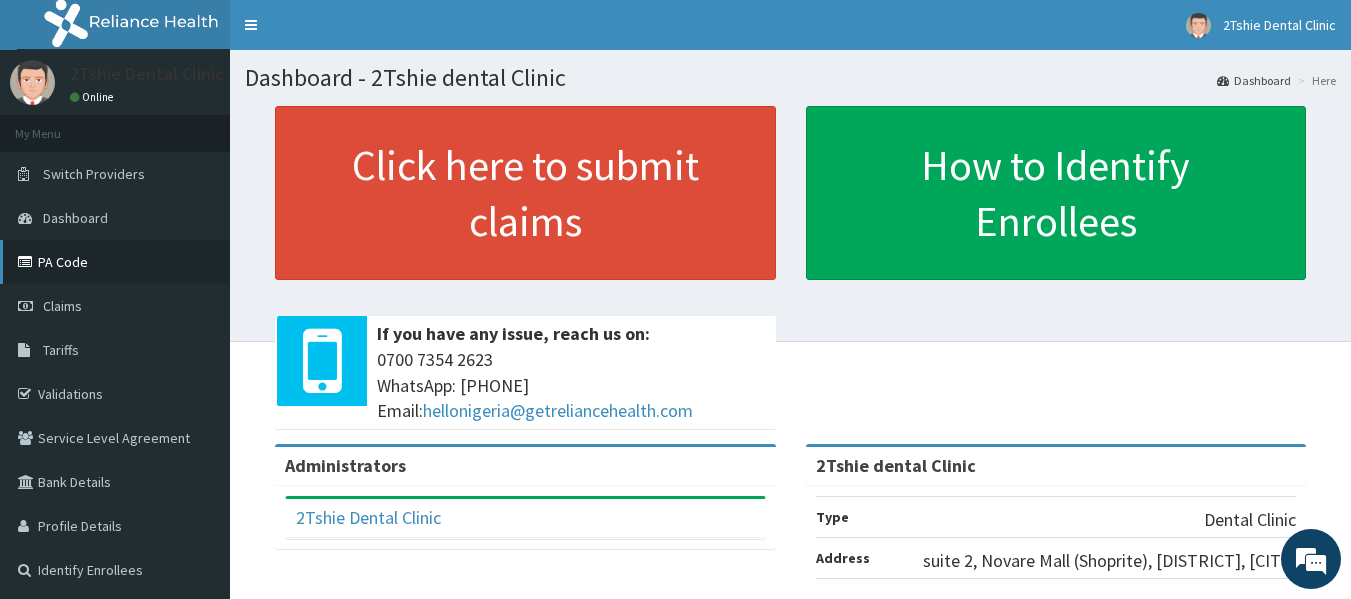 click on "PA Code" at bounding box center (115, 262) 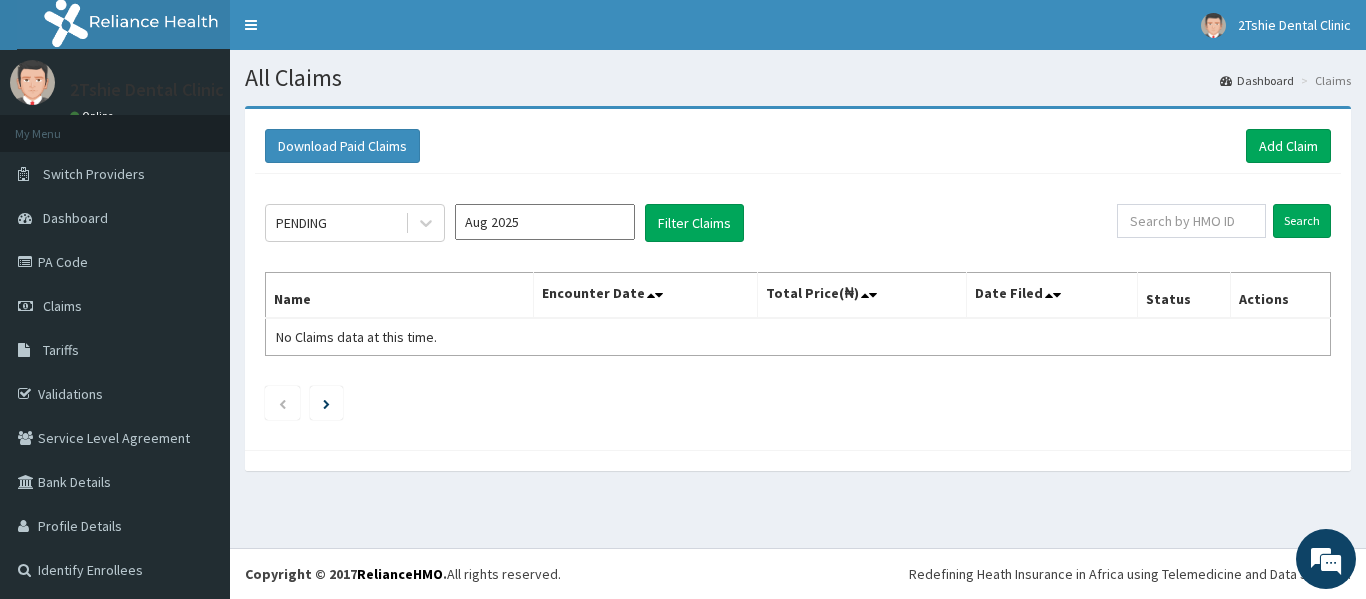 scroll, scrollTop: 0, scrollLeft: 0, axis: both 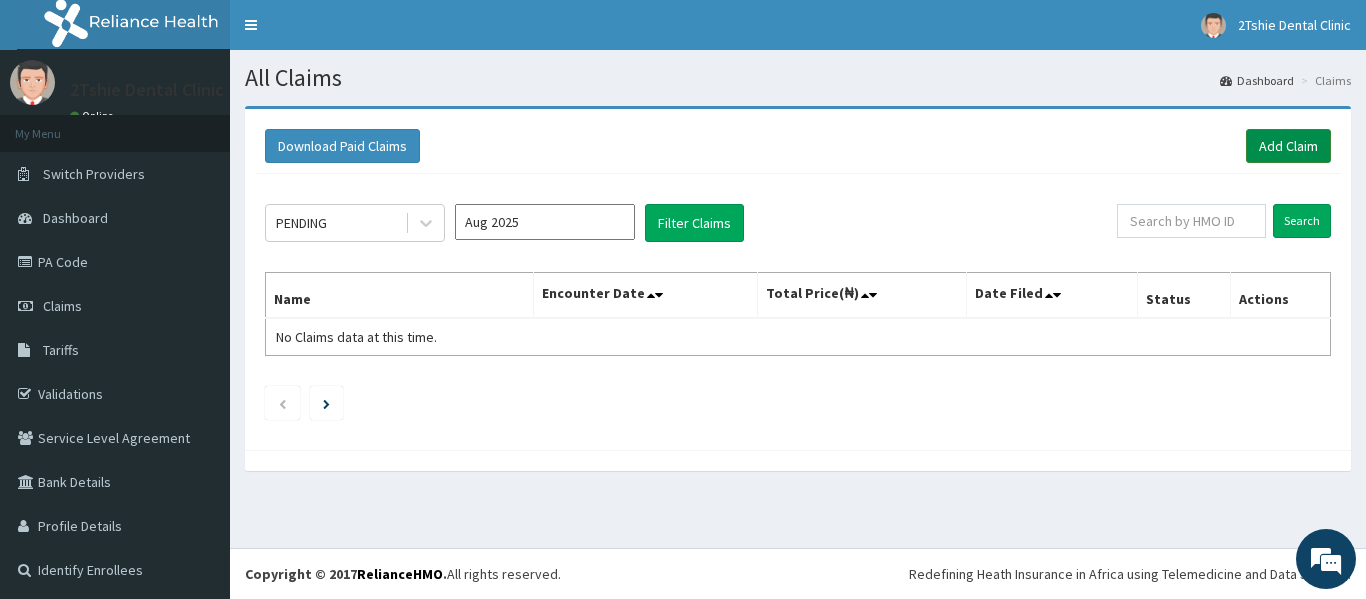 click on "Add Claim" at bounding box center (1288, 146) 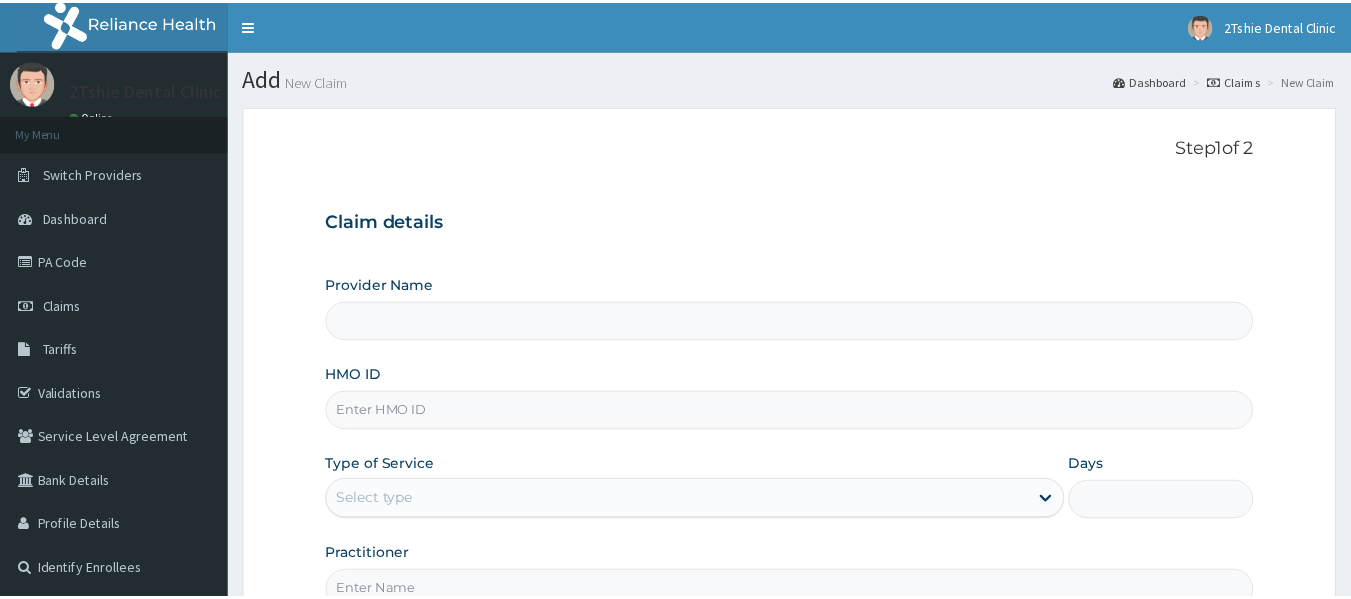 scroll, scrollTop: 0, scrollLeft: 0, axis: both 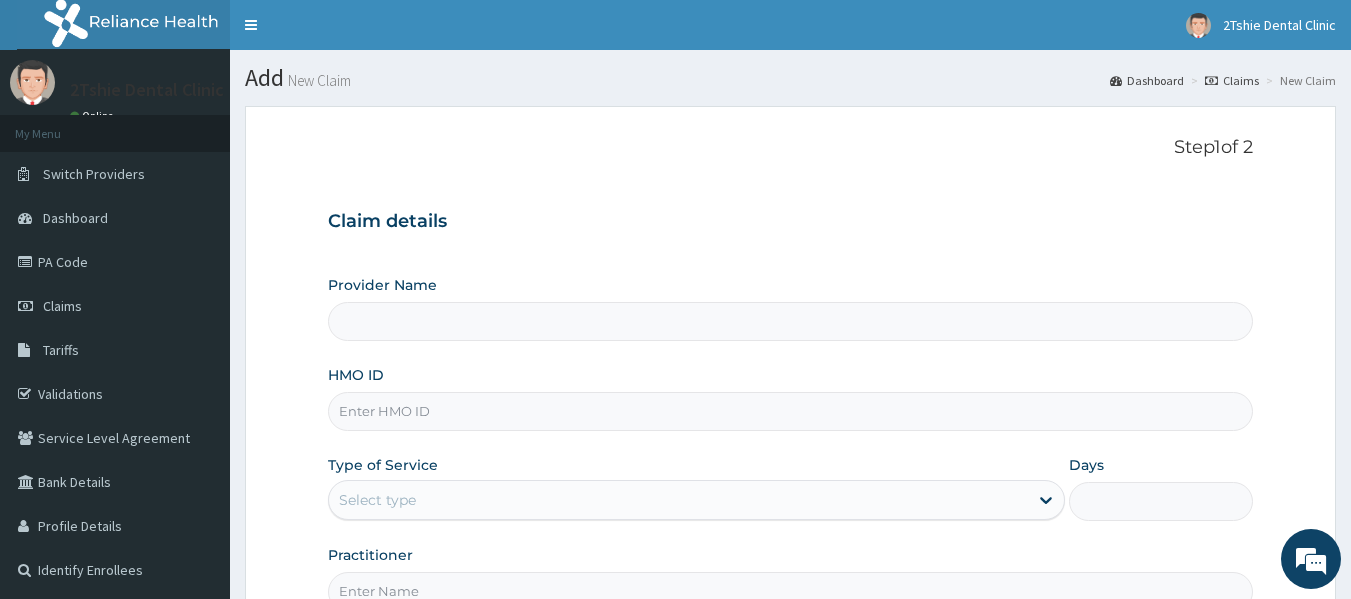 type on "2Tshie dental Clinic" 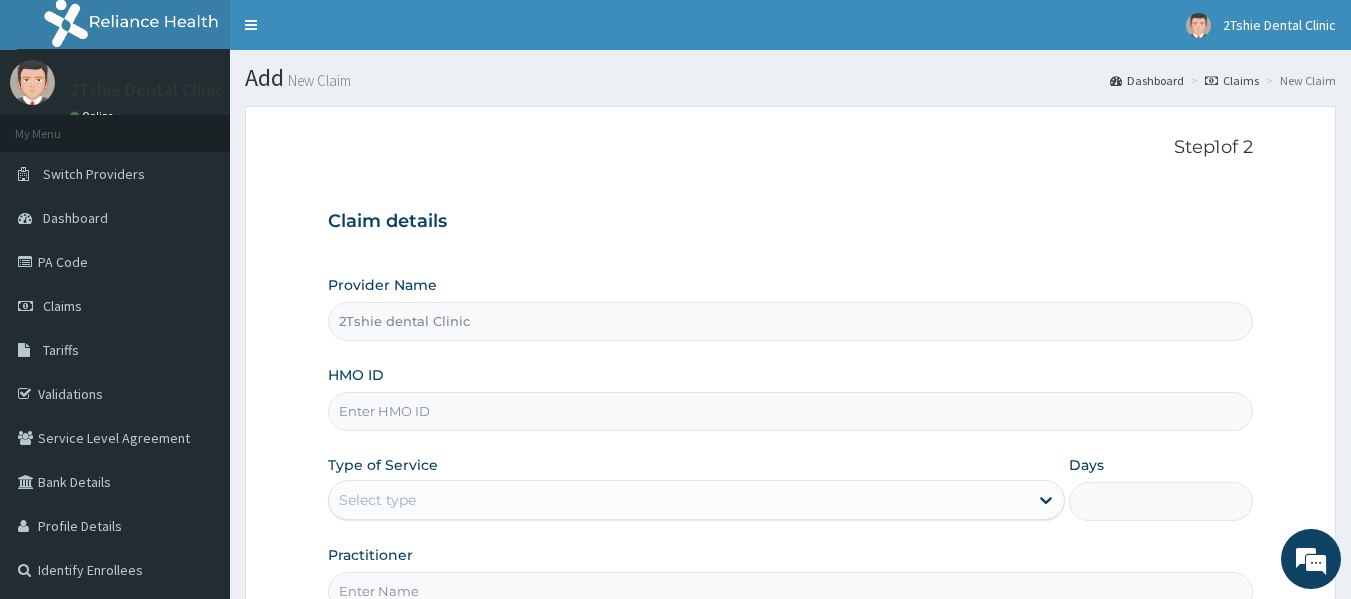click on "HMO ID" at bounding box center (791, 411) 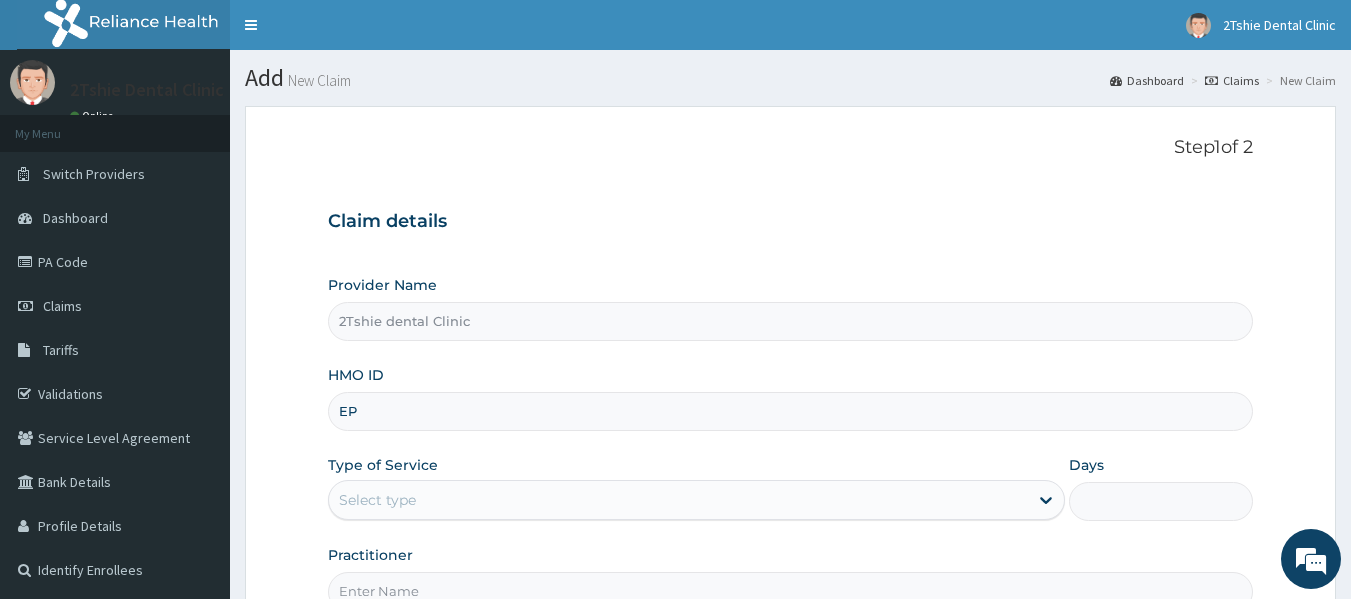 scroll, scrollTop: 0, scrollLeft: 0, axis: both 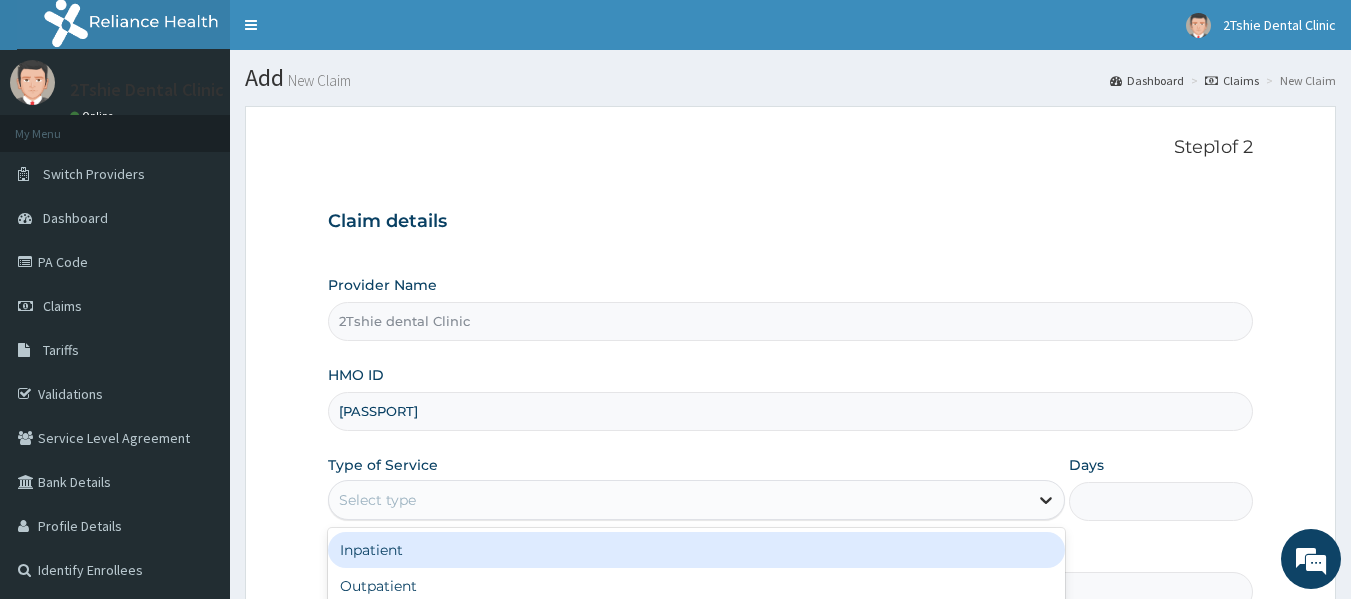 click 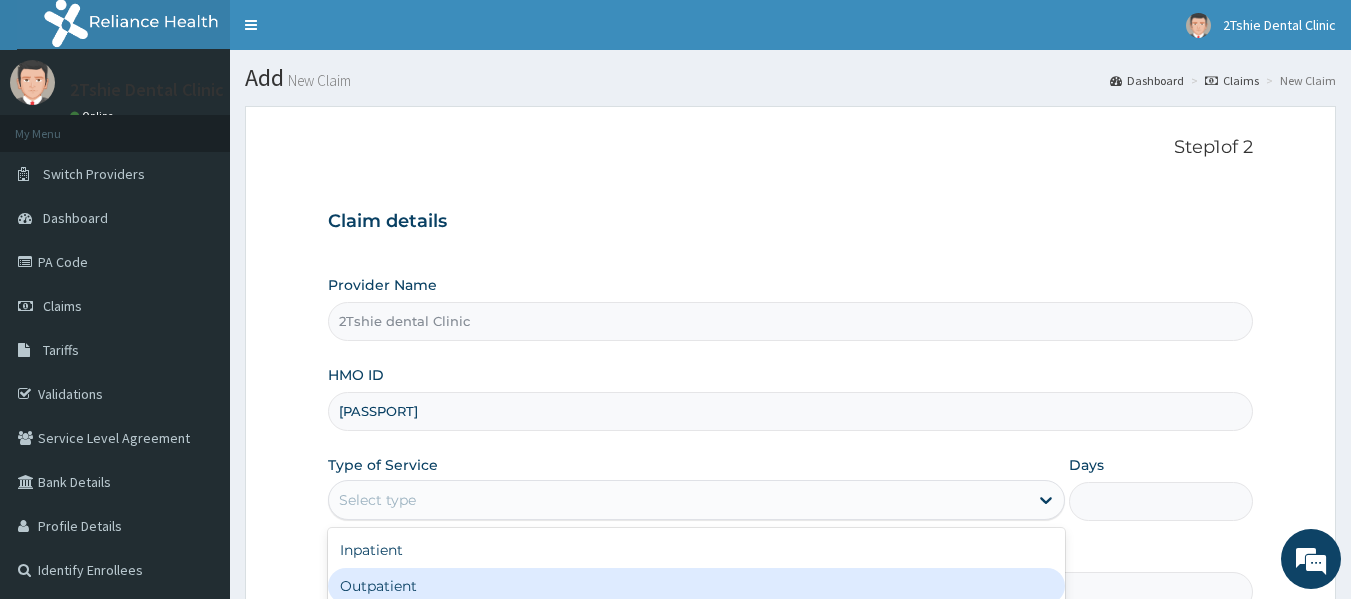 drag, startPoint x: 560, startPoint y: 584, endPoint x: 650, endPoint y: 458, distance: 154.84186 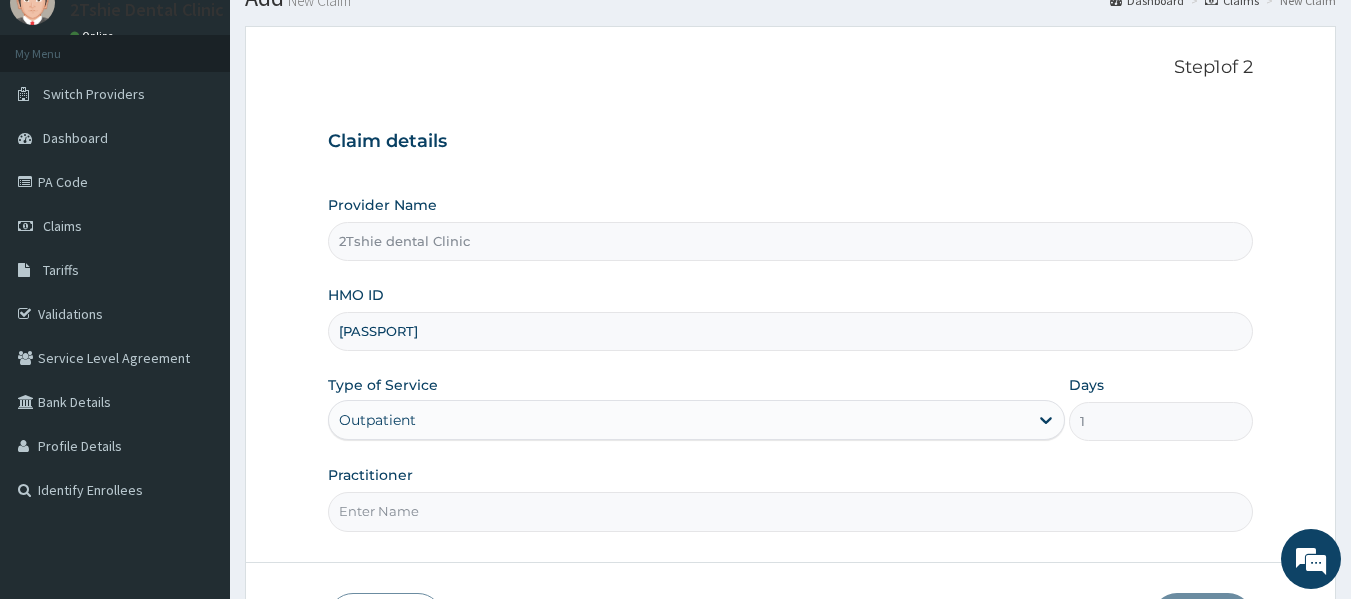 scroll, scrollTop: 200, scrollLeft: 0, axis: vertical 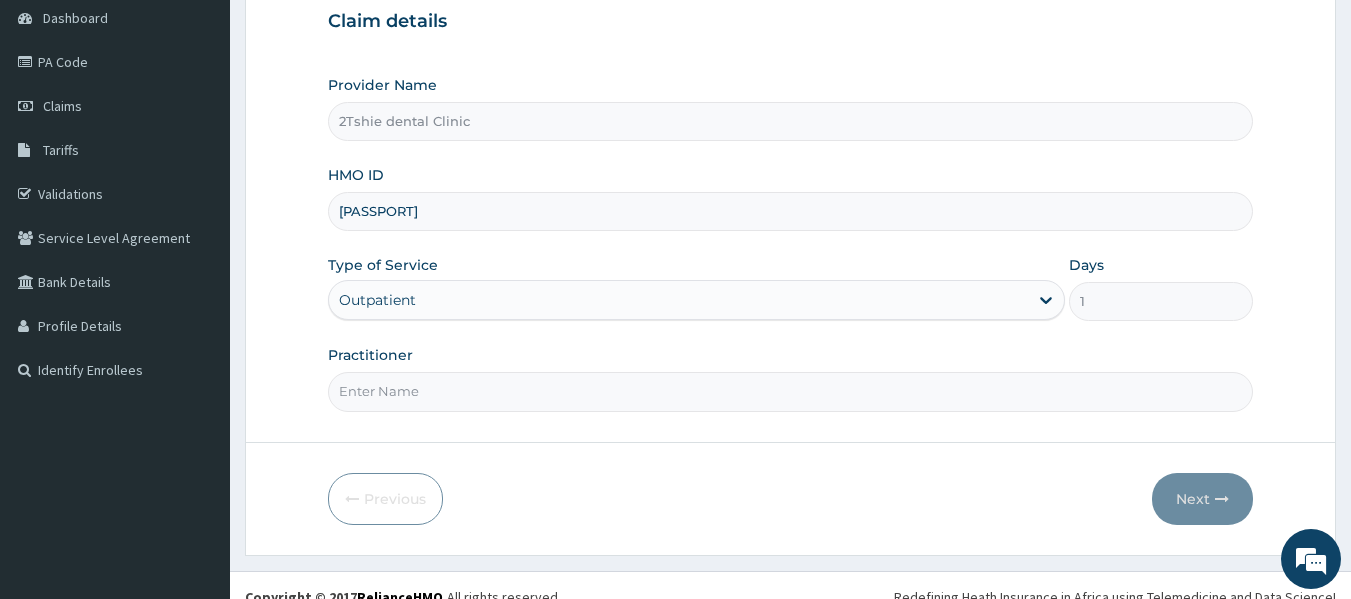 click on "Practitioner" at bounding box center [791, 391] 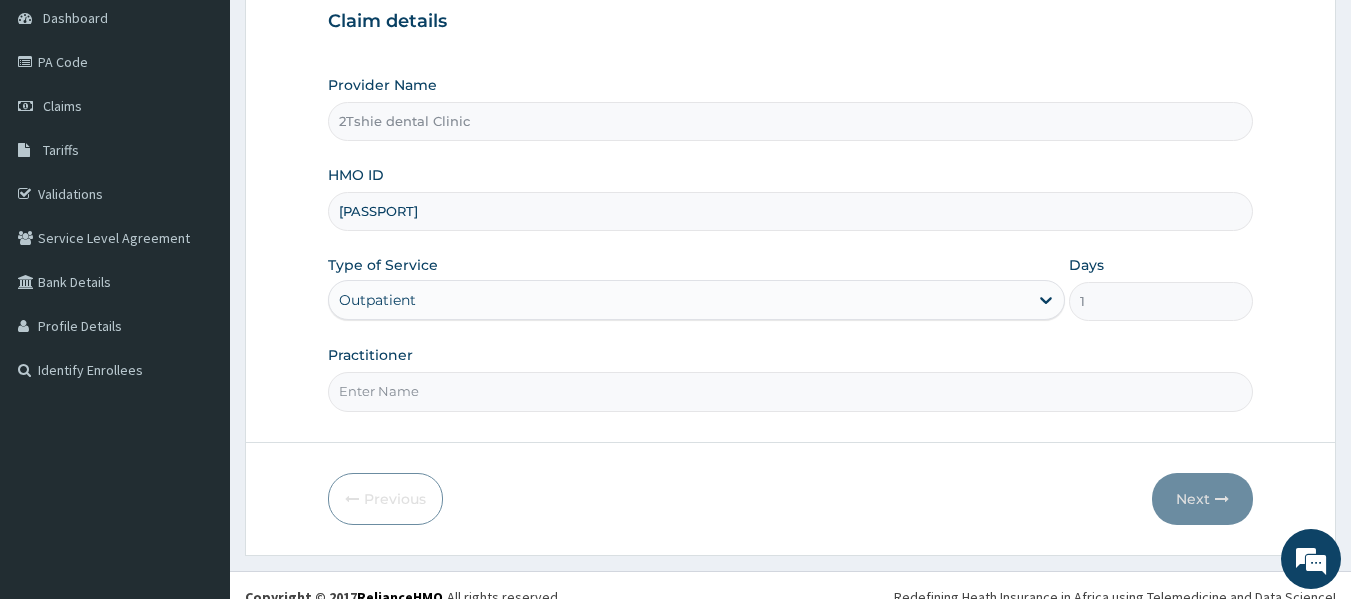 type on "Dr. Muazu" 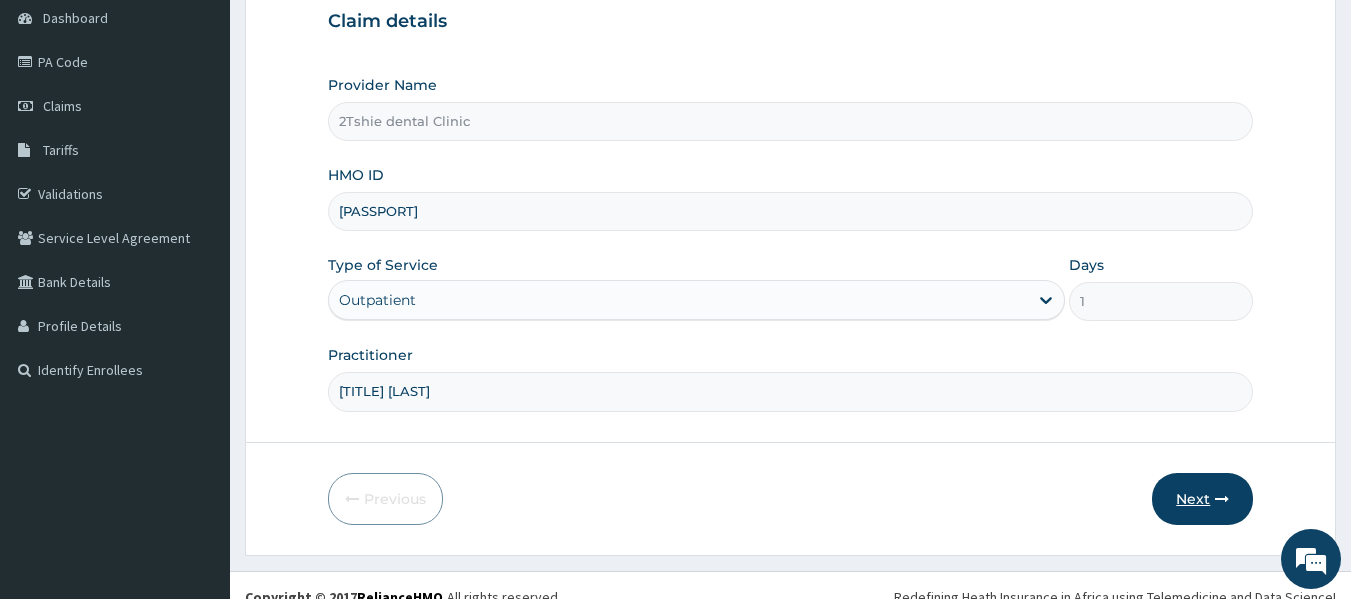 click on "Next" at bounding box center (1202, 499) 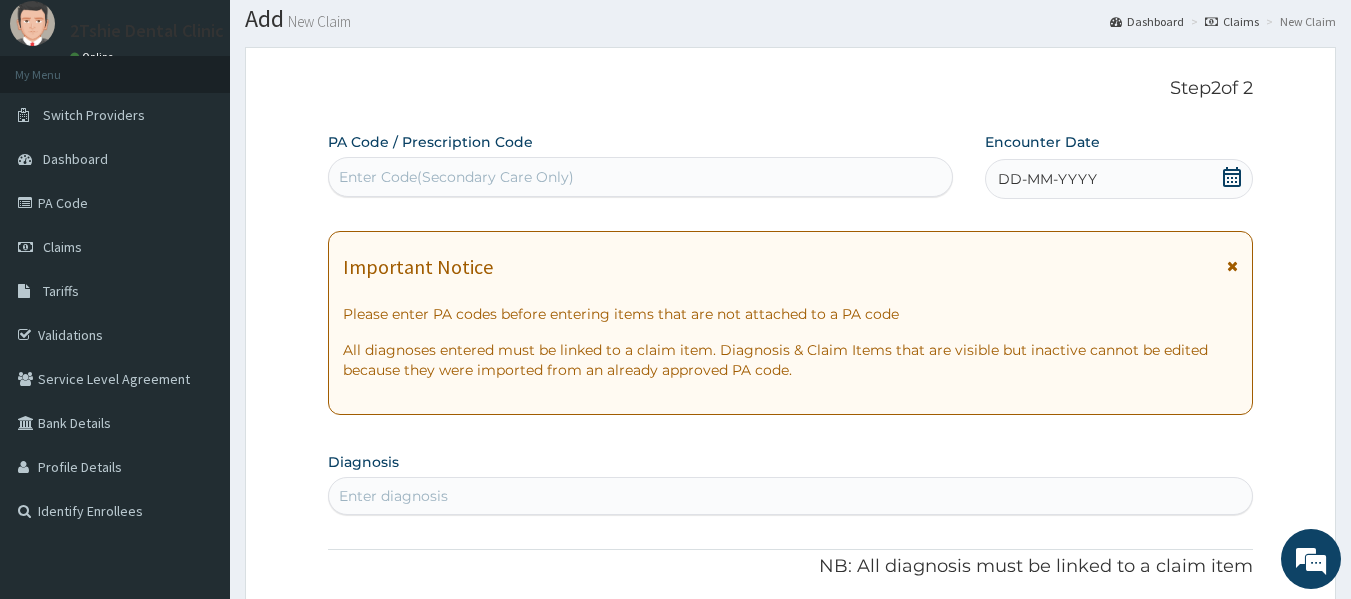 scroll, scrollTop: 0, scrollLeft: 0, axis: both 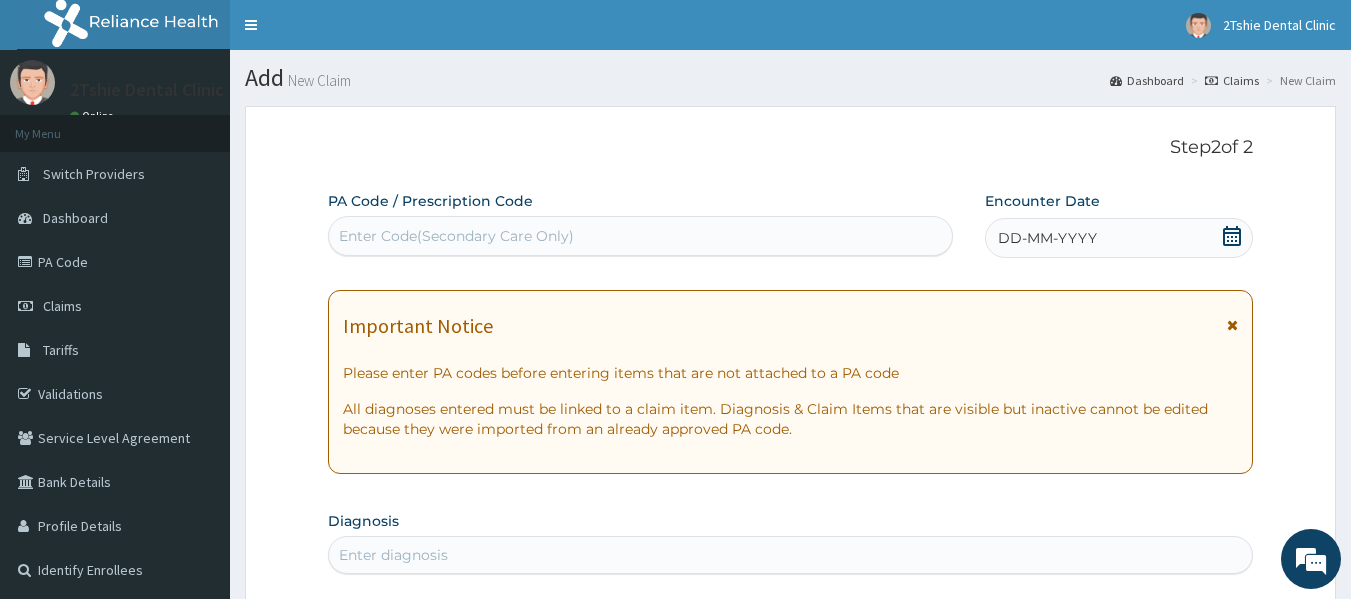 click on "Enter Code(Secondary Care Only)" at bounding box center [641, 236] 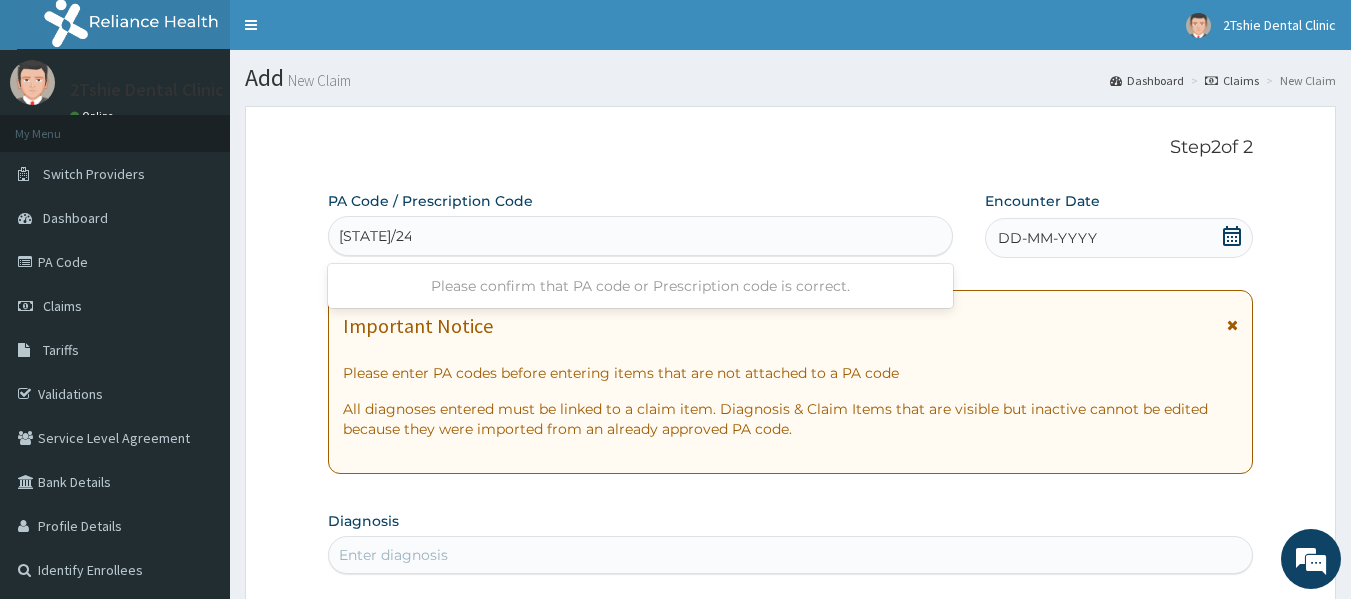 type on "PA/24D2E8" 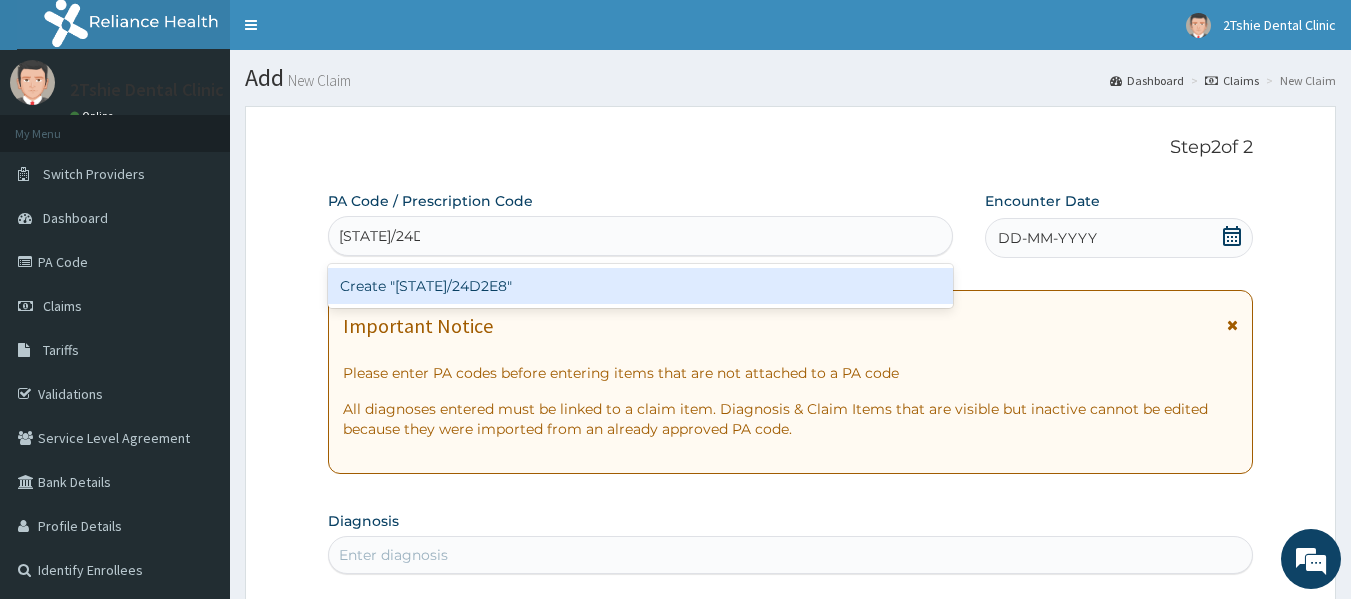 click on "Create "PA/24D2E8"" at bounding box center (641, 286) 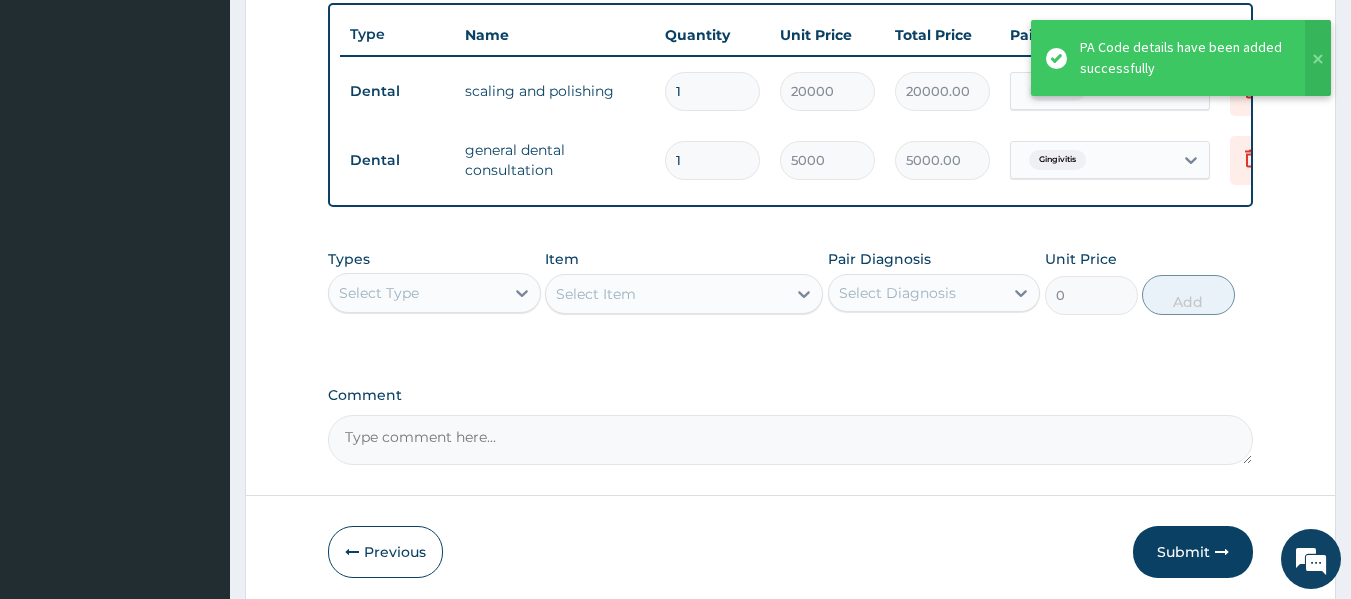 scroll, scrollTop: 832, scrollLeft: 0, axis: vertical 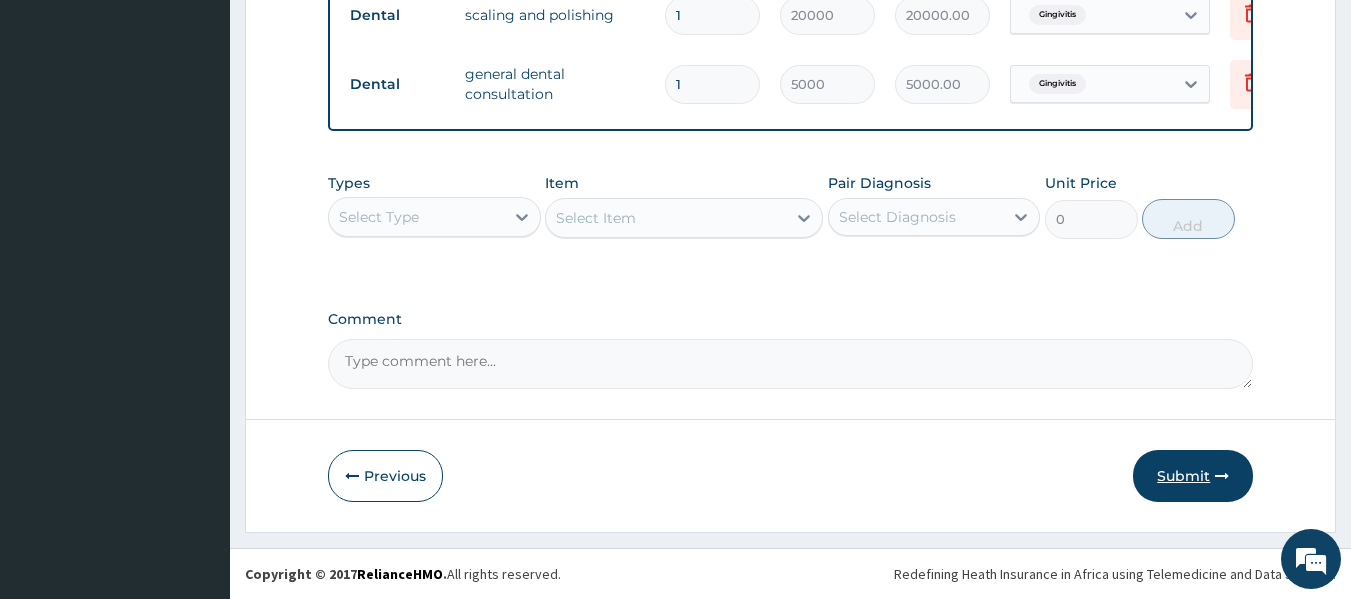 click on "Submit" at bounding box center (1193, 476) 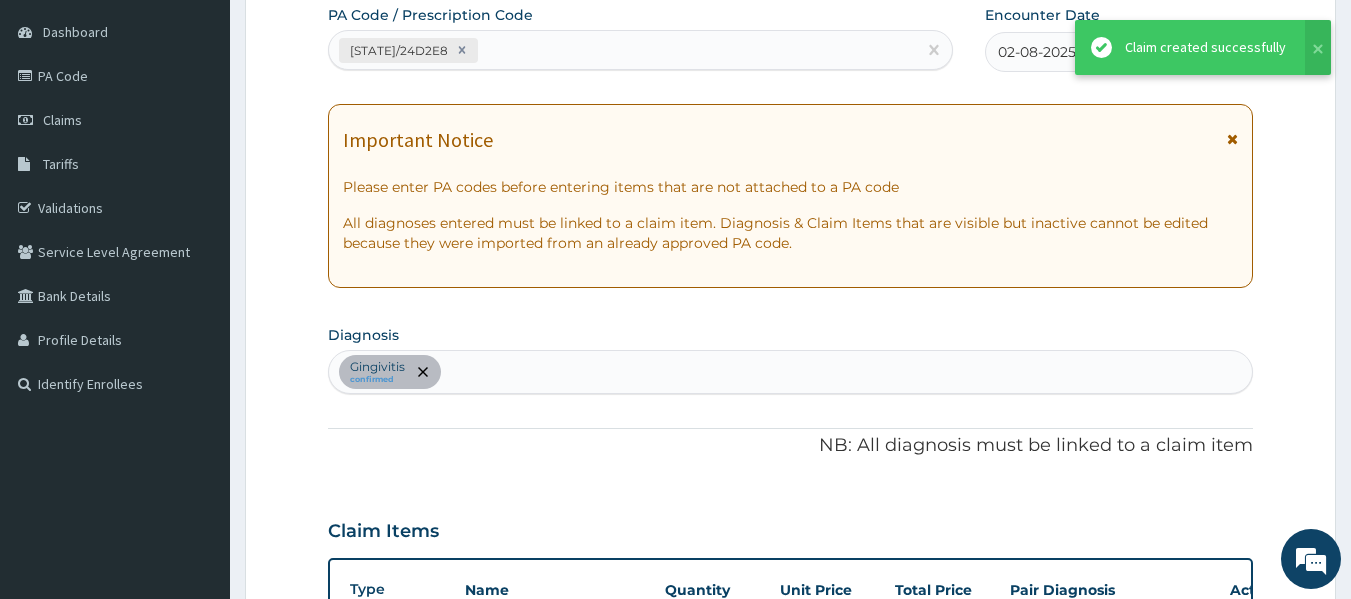 scroll, scrollTop: 0, scrollLeft: 0, axis: both 